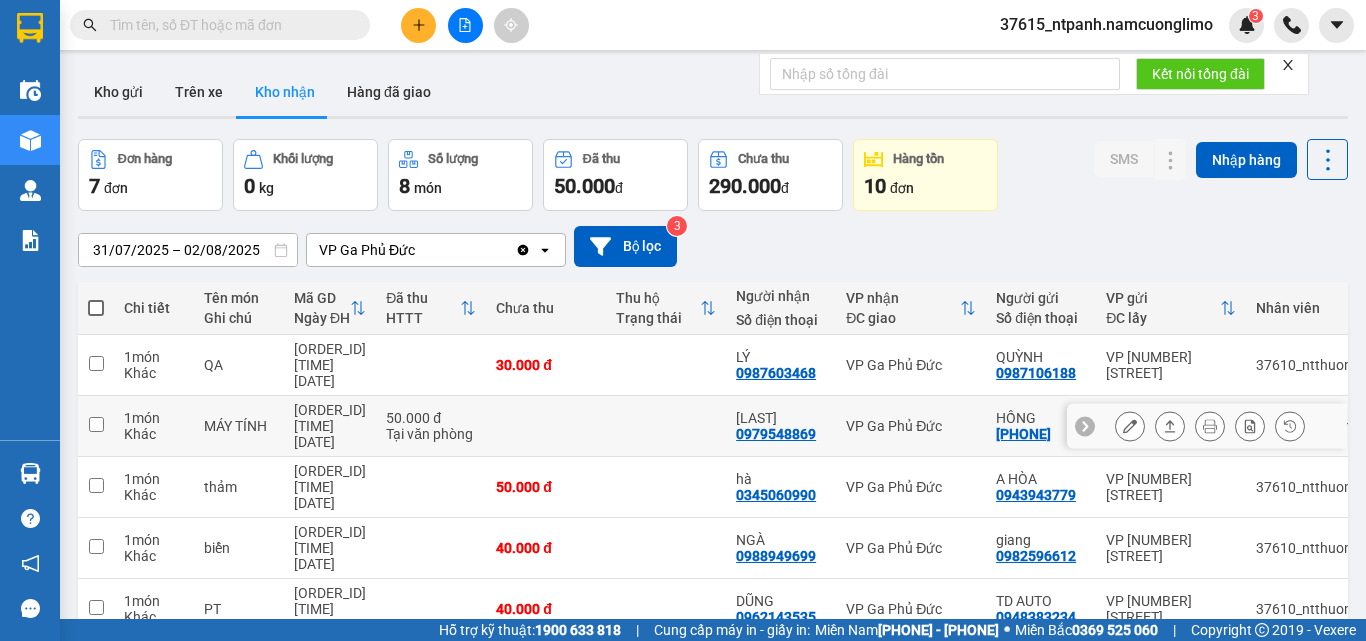 scroll, scrollTop: 0, scrollLeft: 0, axis: both 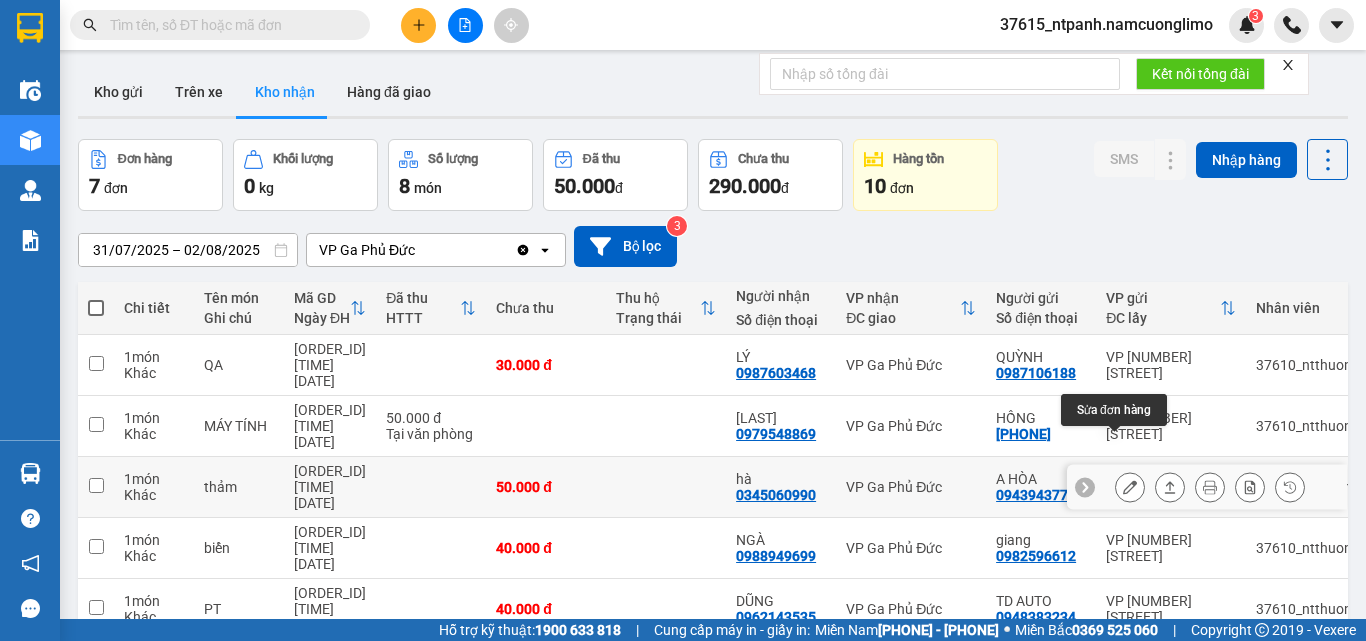 click at bounding box center (1130, 487) 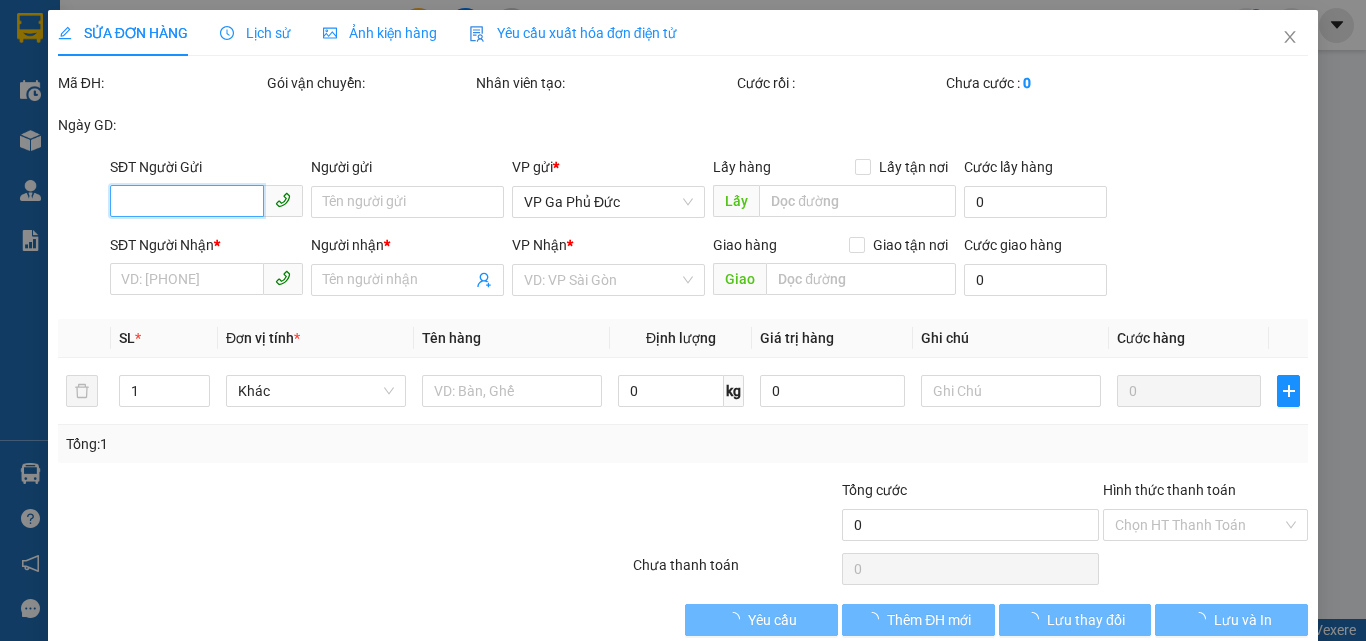 type on "0943943779" 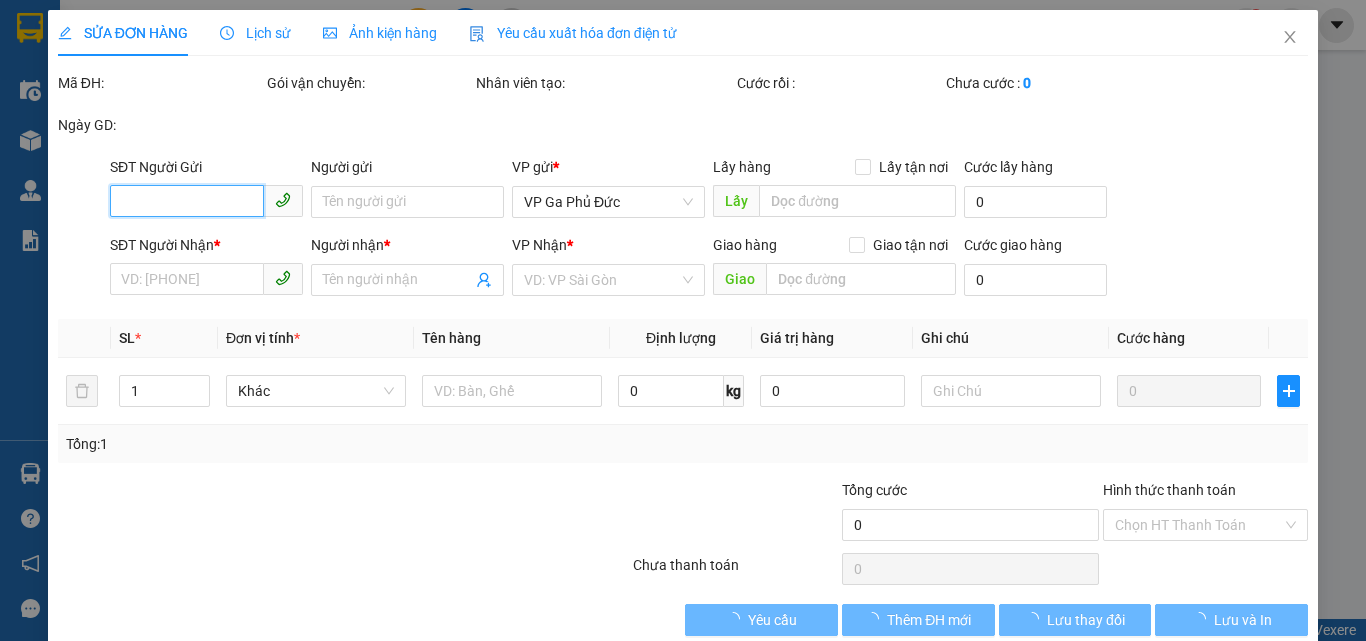 type on "0345060990" 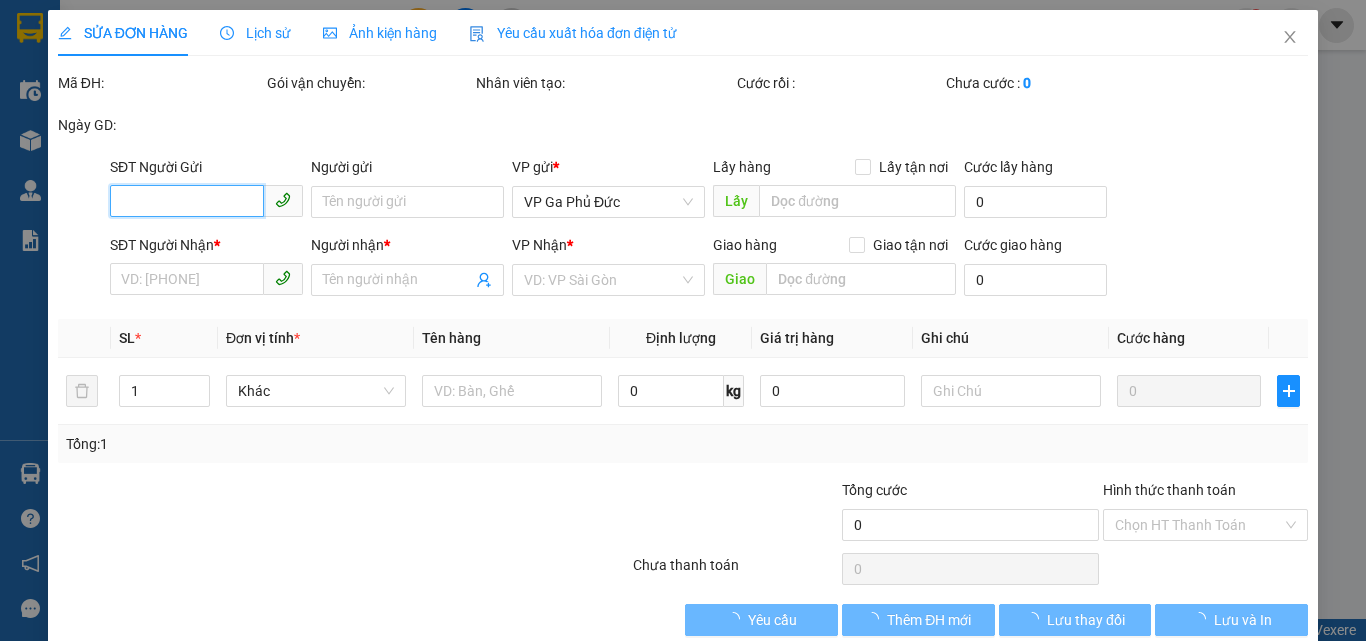type on "hà" 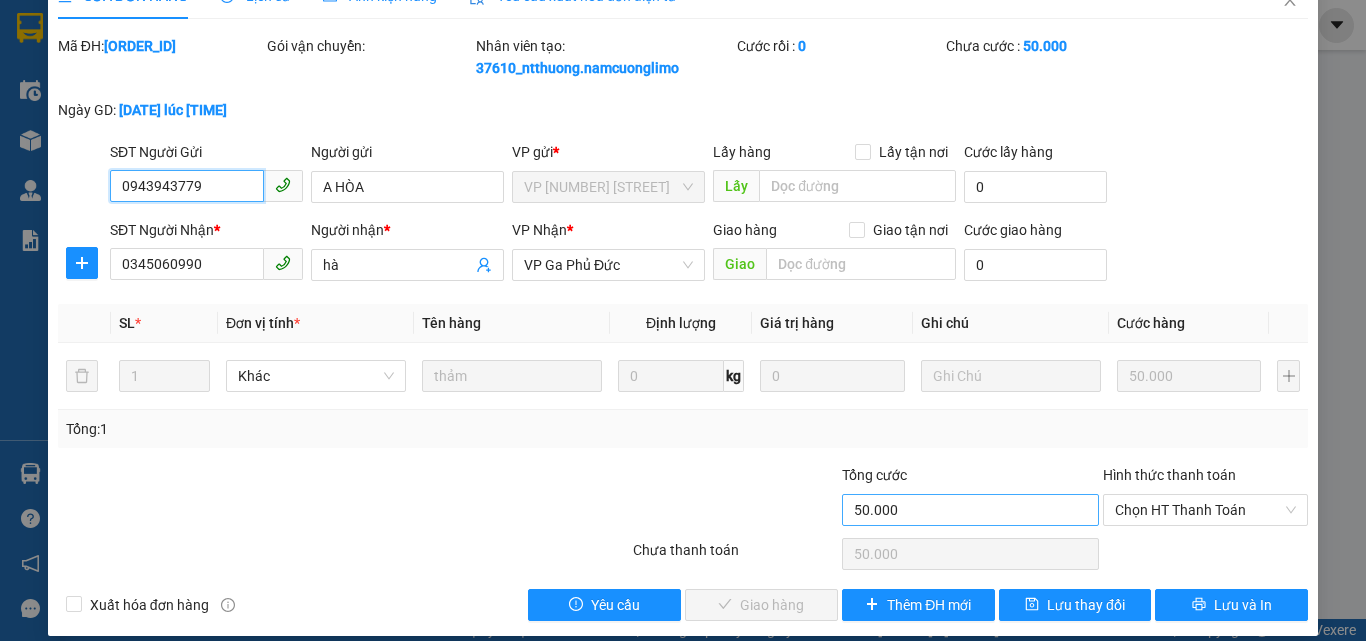 scroll, scrollTop: 56, scrollLeft: 0, axis: vertical 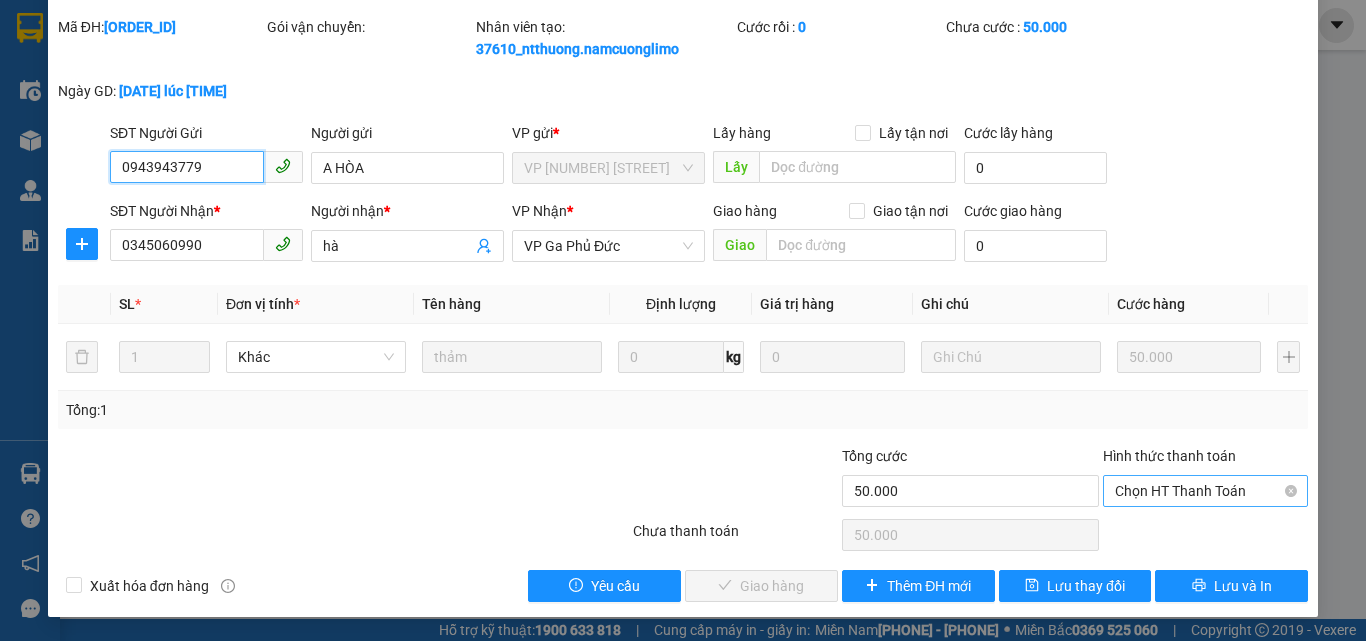 click on "Chọn HT Thanh Toán" at bounding box center (1205, 491) 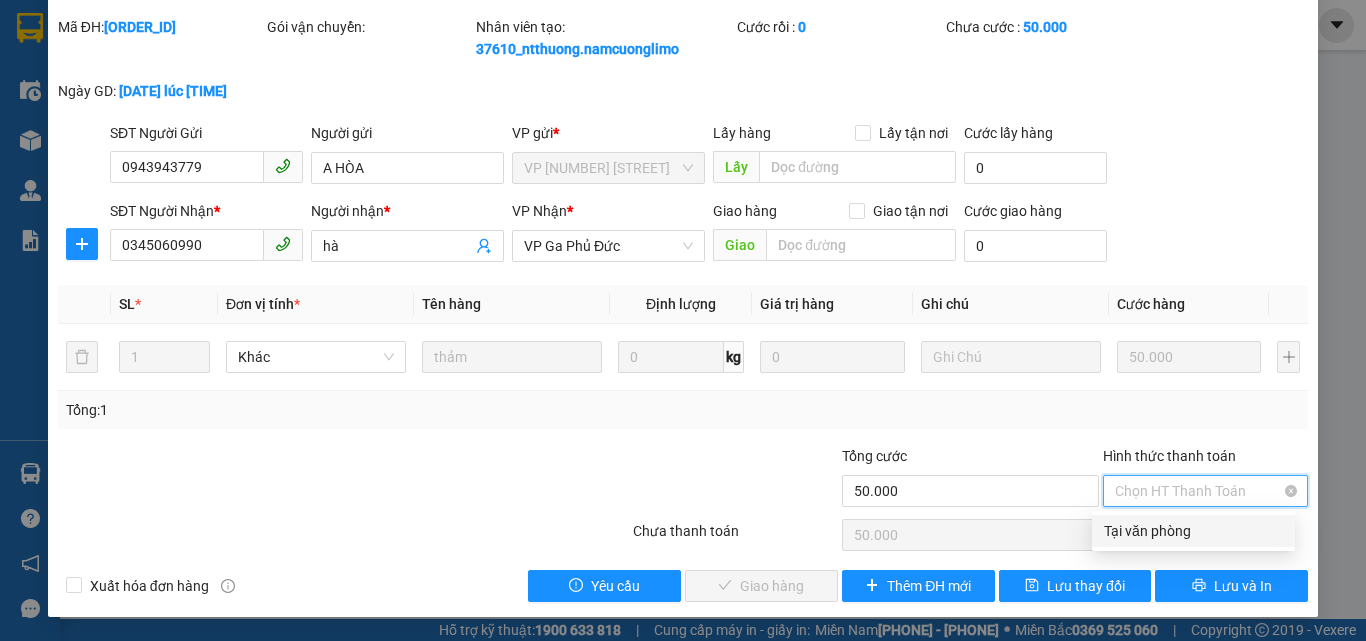 click on "Tại văn phòng" at bounding box center (1193, 531) 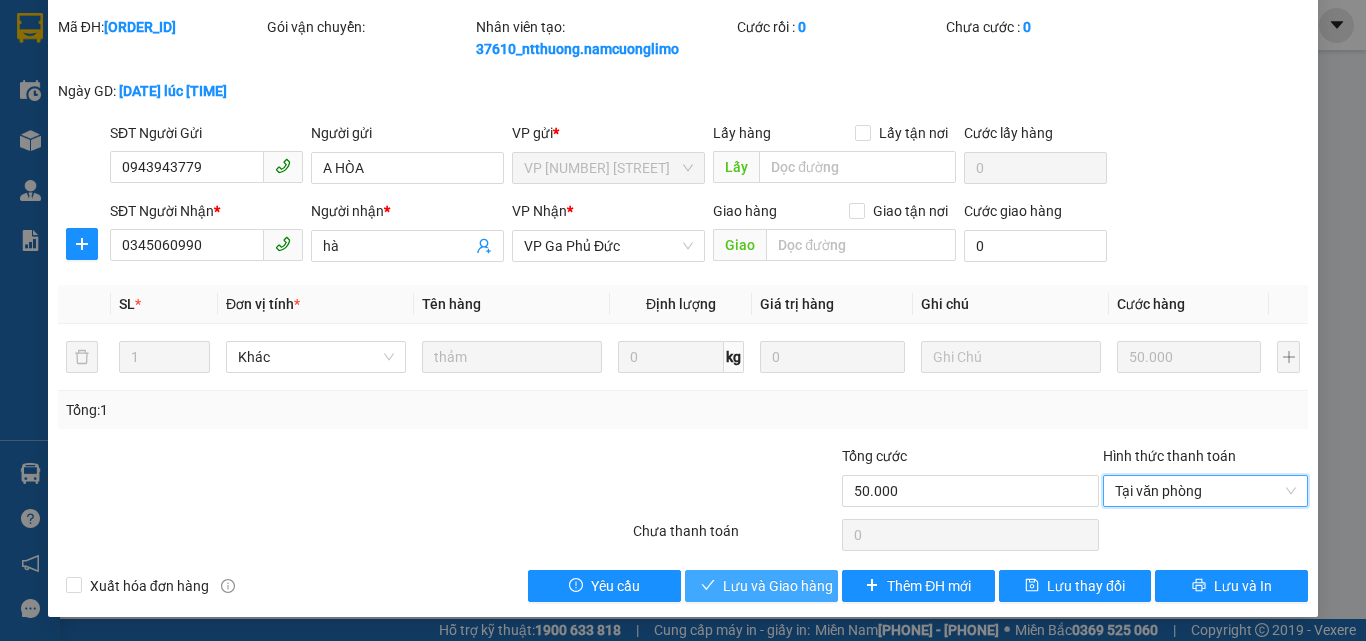 click on "Lưu và Giao hàng" at bounding box center (778, 586) 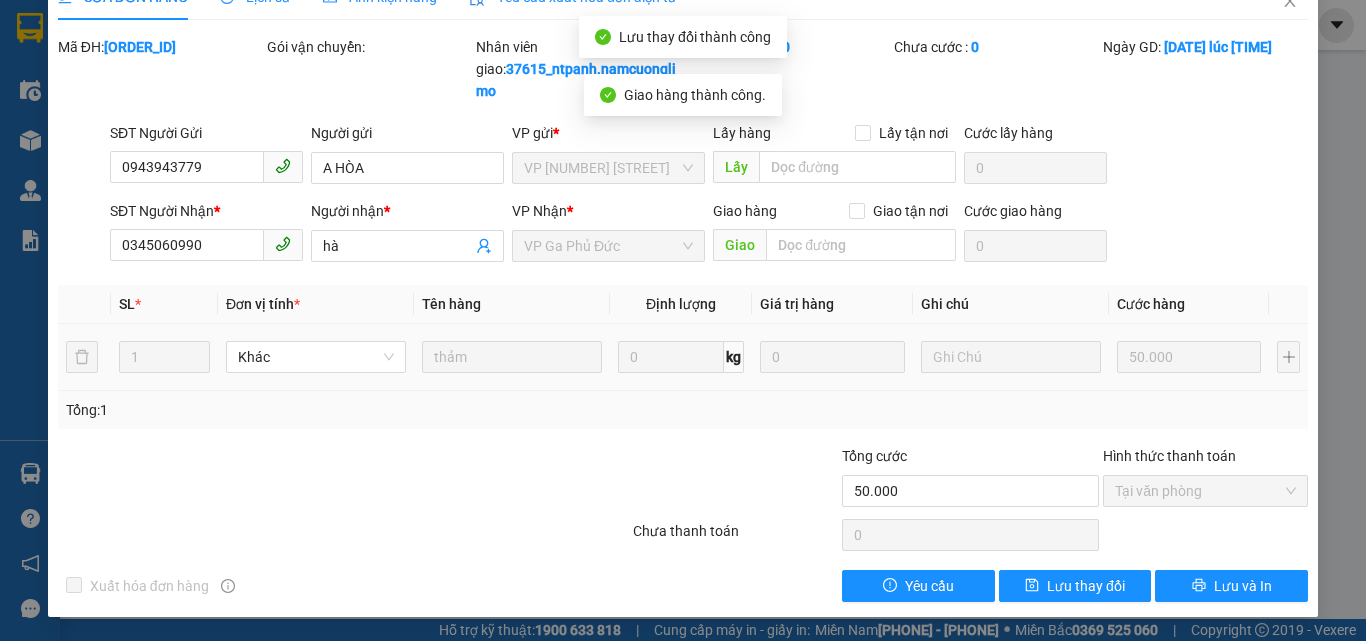 scroll, scrollTop: 0, scrollLeft: 0, axis: both 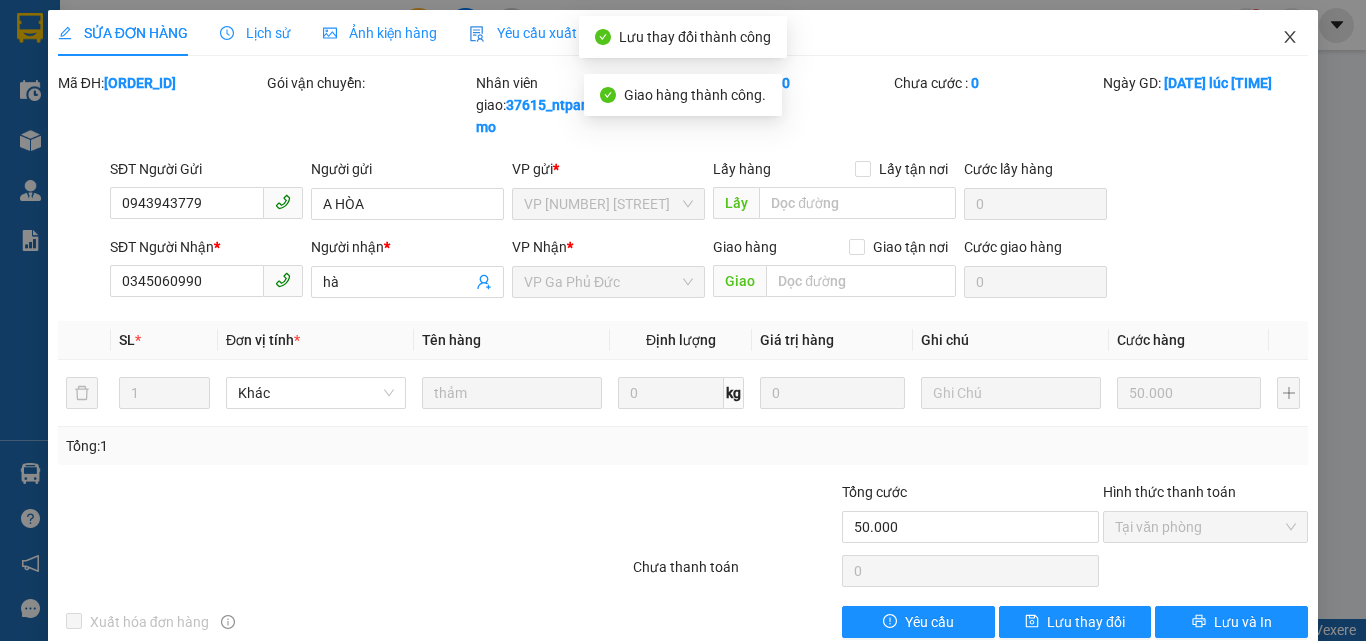 click 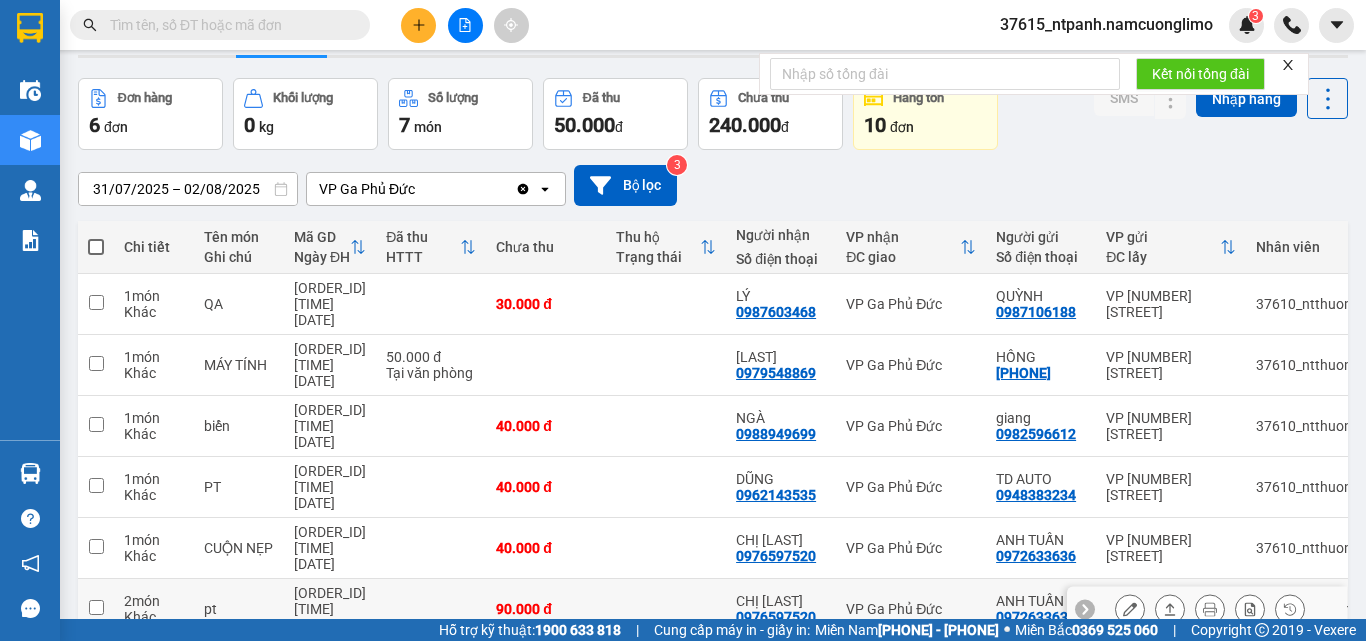 scroll, scrollTop: 92, scrollLeft: 0, axis: vertical 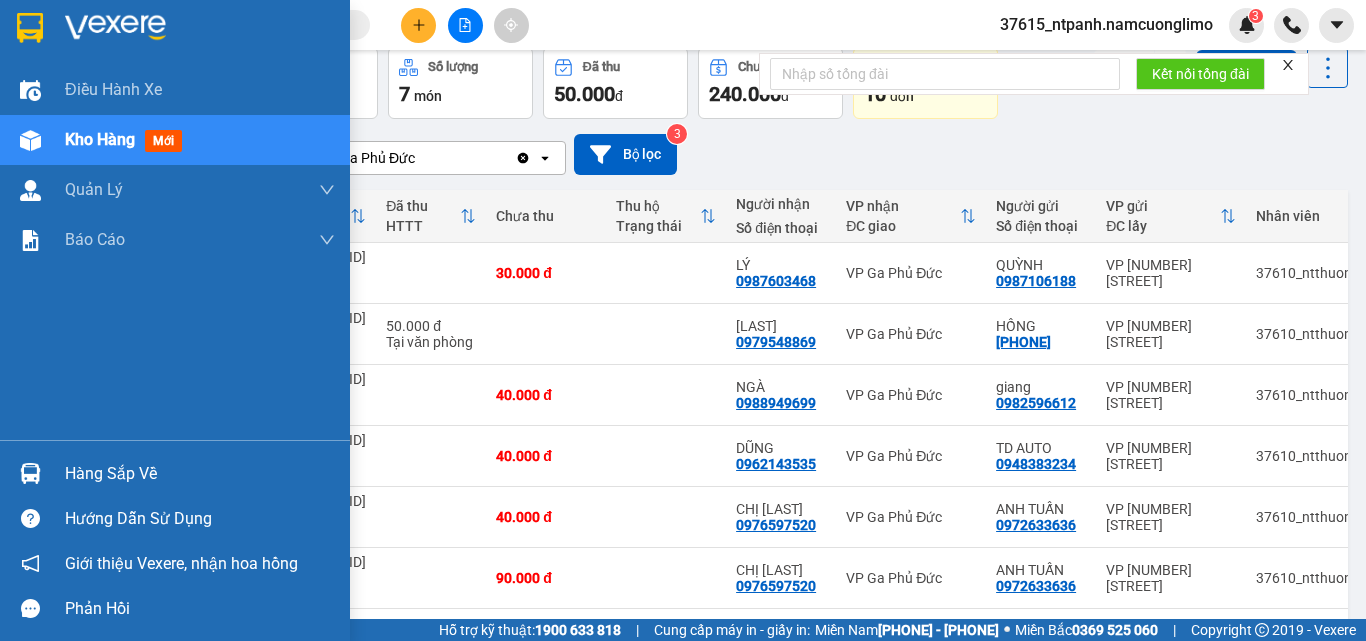 click at bounding box center (30, 473) 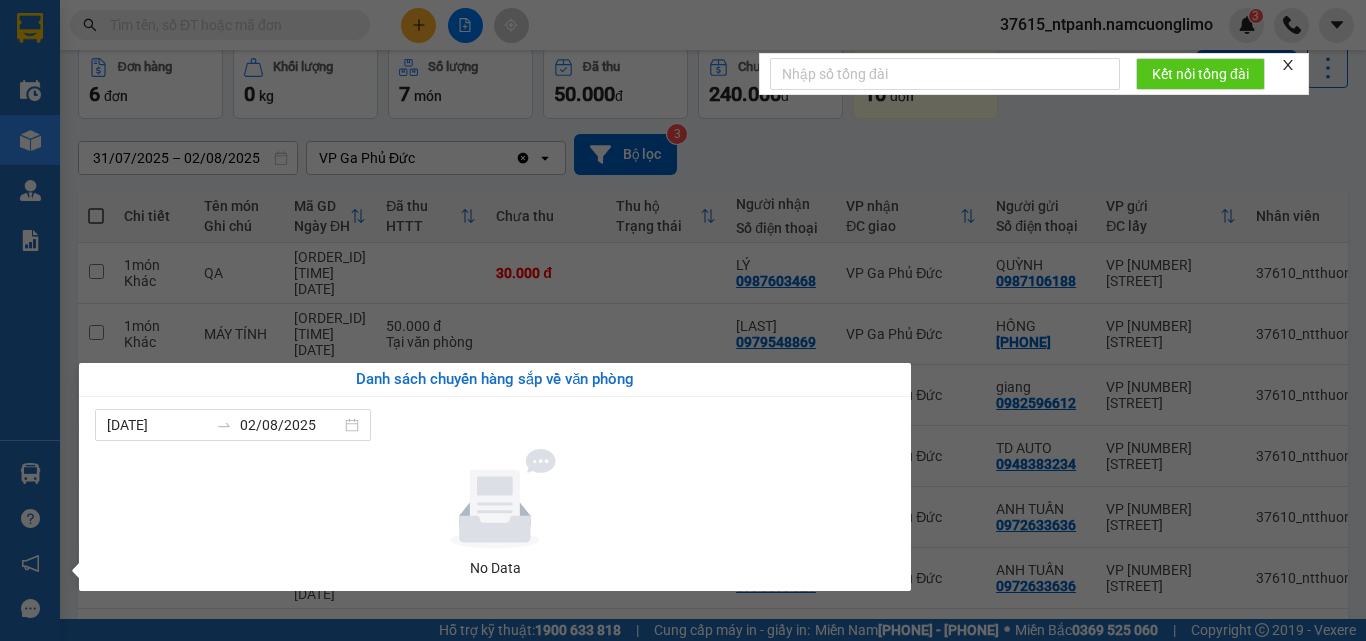 click on "Kết quả tìm kiếm ( 0 )  Bộ lọc  No Data 37615_ntpanh.namcuonglimo 3     Điều hành xe     Kho hàng mới     Quản Lý Quản lý chuyến Quản lý giao nhận mới Quản lý kiểm kho     Báo cáo  11. Báo cáo đơn giao nhận nội bộ 10.Báo cáo dòng tiền đơn đối tác 12. Thống kê đơn đối tác 14. Thống kê đơn đang có trong kho nhận 1B. Chi tiết đơn hàng toàn nhà xe 2. Doanh thu thực tế toàn nhà xe 3. Thống kê nhận và gửi hàng theo văn phòng 4. Thống kê đơn hàng toàn nhà xe  5. Doanh số theo xe, tài xế ( mới) 7. Báo cáo đơn hàng miễn phí 9. Thống kê đơn sửa cước Báo cáo đơn giao Báo cáo đơn hàng hủy Hàng sắp về Hướng dẫn sử dụng Giới thiệu Vexere, nhận hoa hồng Phản hồi Phần mềm hỗ trợ bạn tốt chứ? ver  1.8.137 Kho gửi Trên xe Kho nhận Hàng đã giao Đơn hàng 6 đơn Khối lượng 0 kg Số lượng 7 món Đã thu 50.000  đ Chưa thu 3" at bounding box center [683, 320] 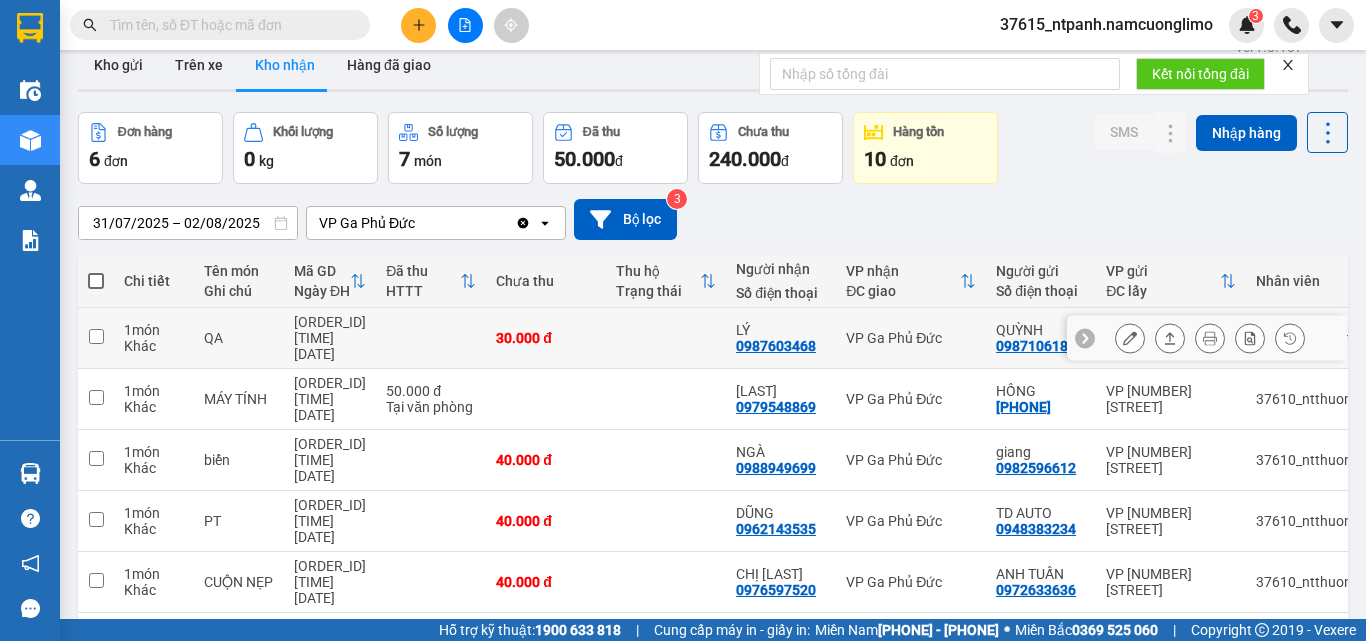 scroll, scrollTop: 0, scrollLeft: 0, axis: both 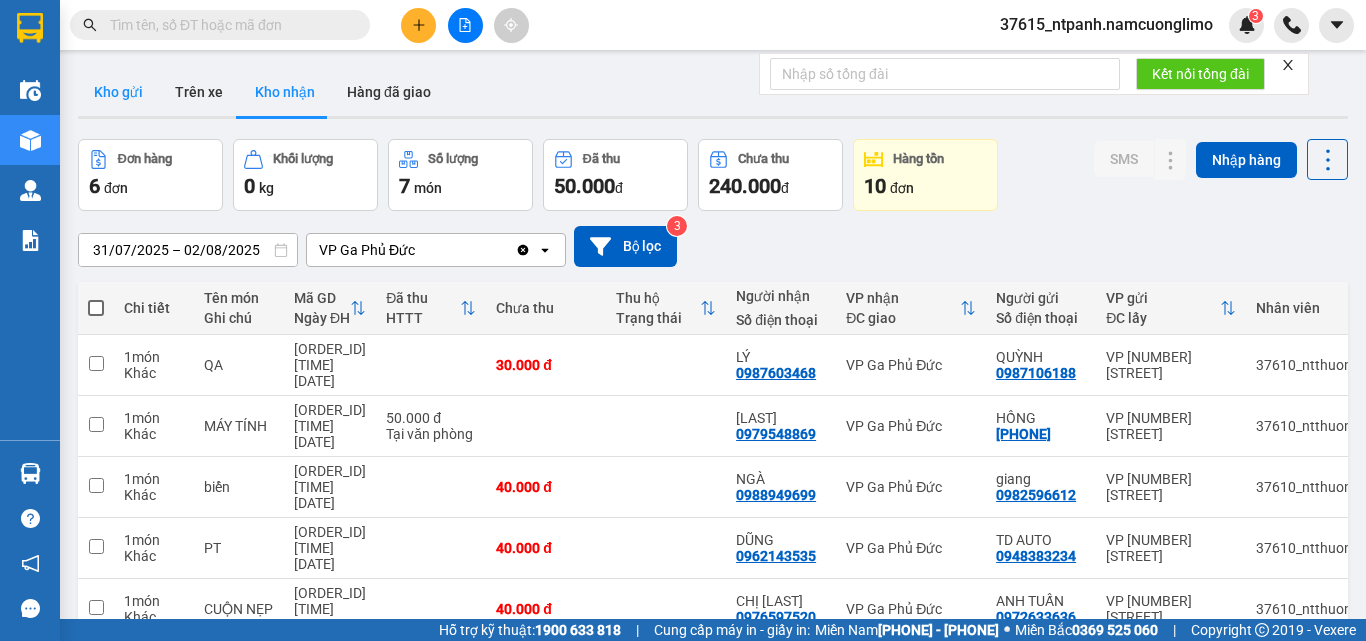 click on "Kho gửi" at bounding box center [118, 92] 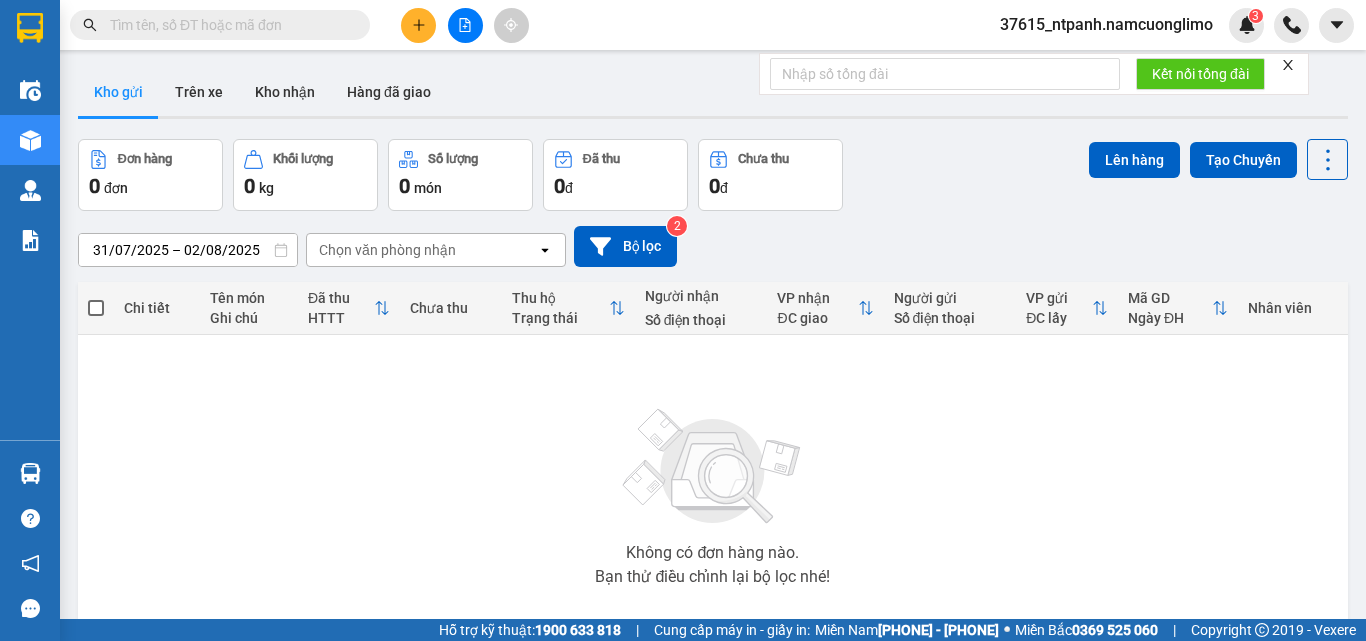 drag, startPoint x: 222, startPoint y: 486, endPoint x: 242, endPoint y: 468, distance: 26.907248 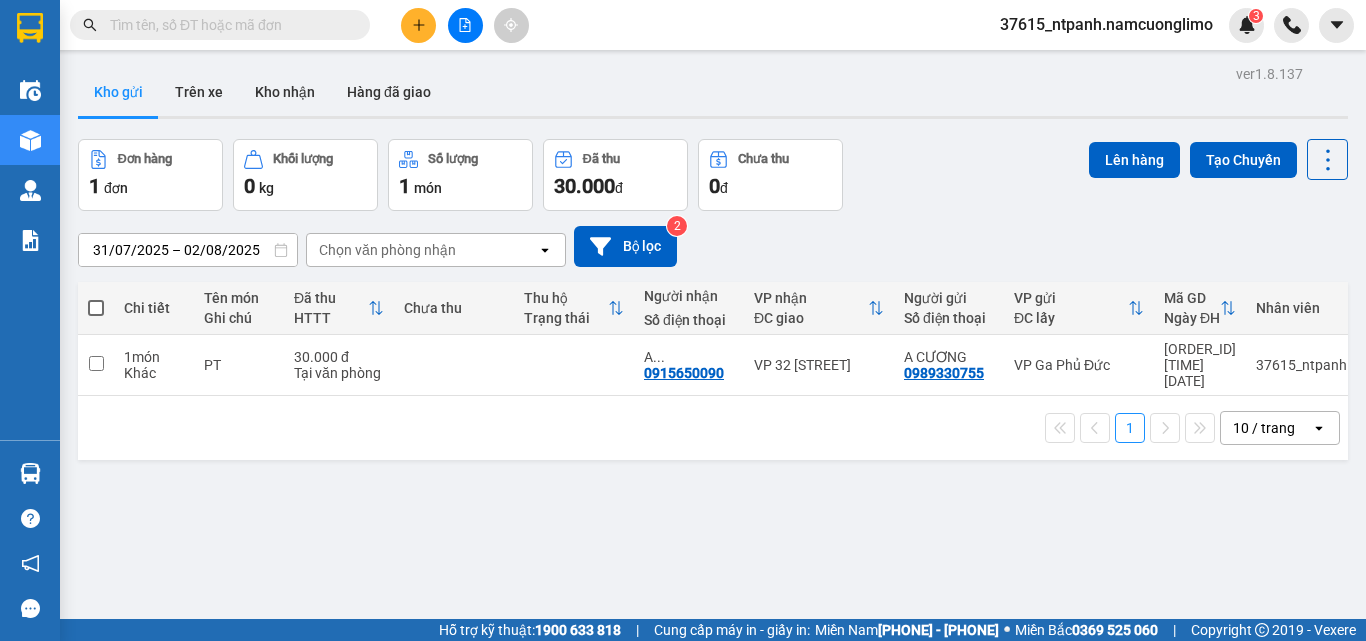 scroll, scrollTop: 0, scrollLeft: 0, axis: both 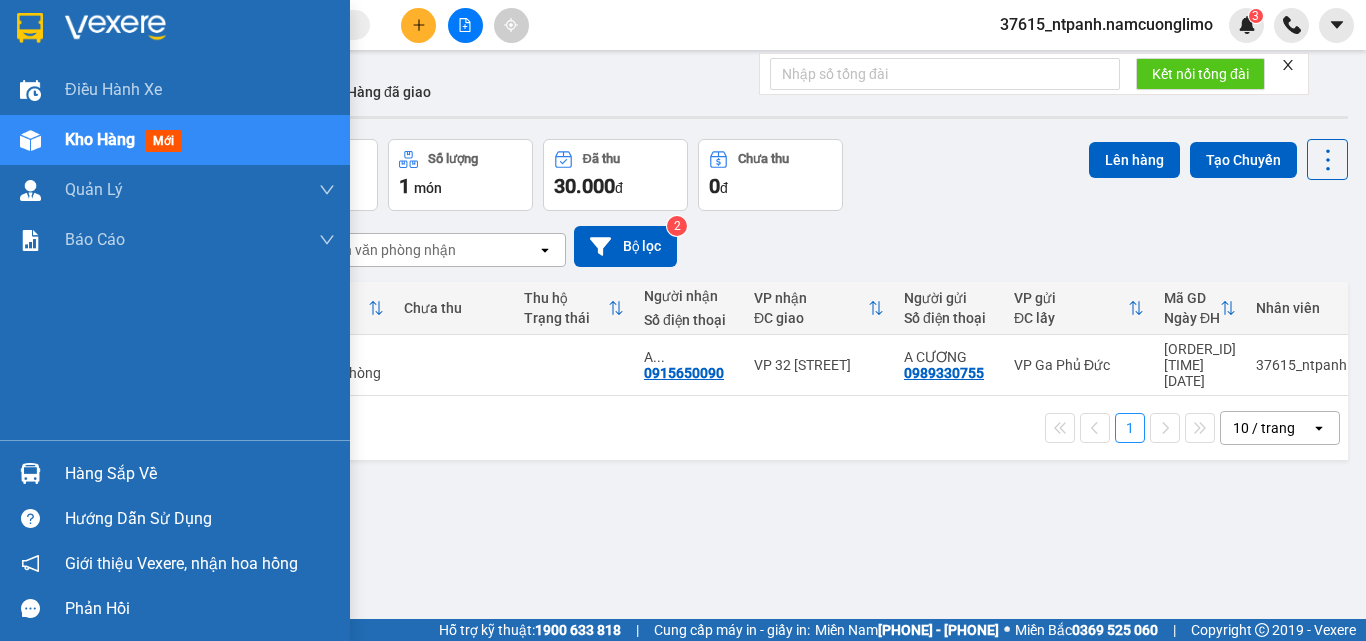 click at bounding box center (30, 473) 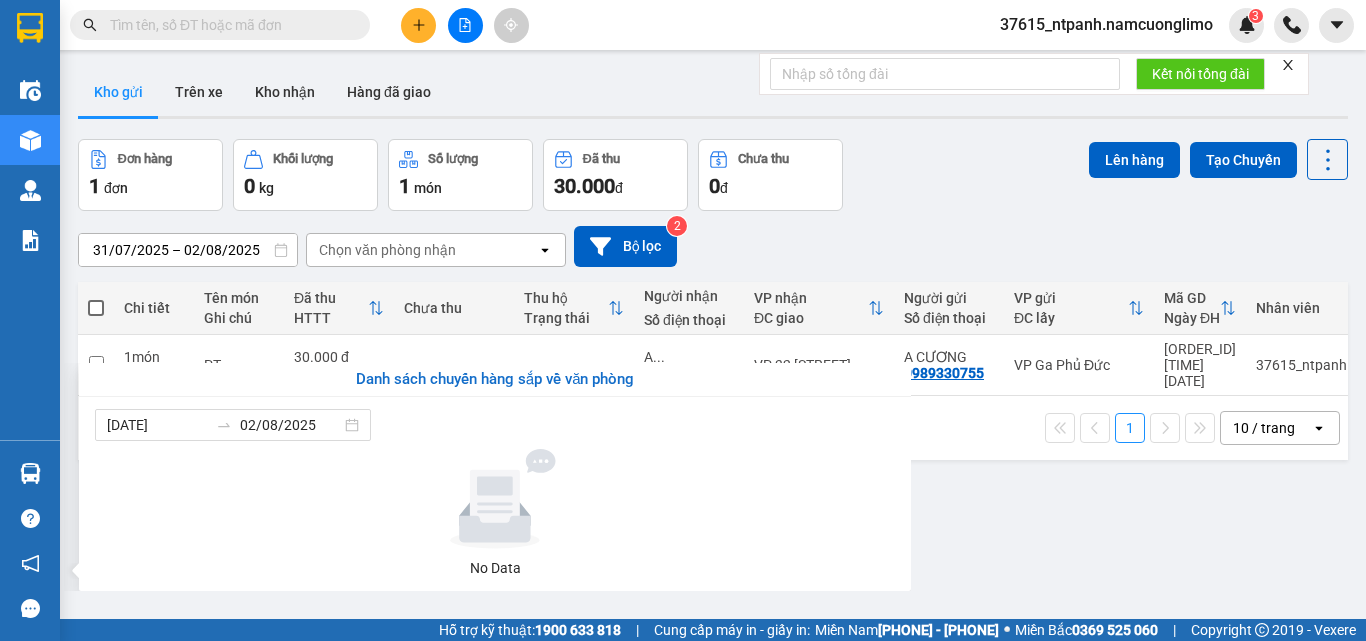drag, startPoint x: 1180, startPoint y: 492, endPoint x: 1060, endPoint y: 463, distance: 123.454445 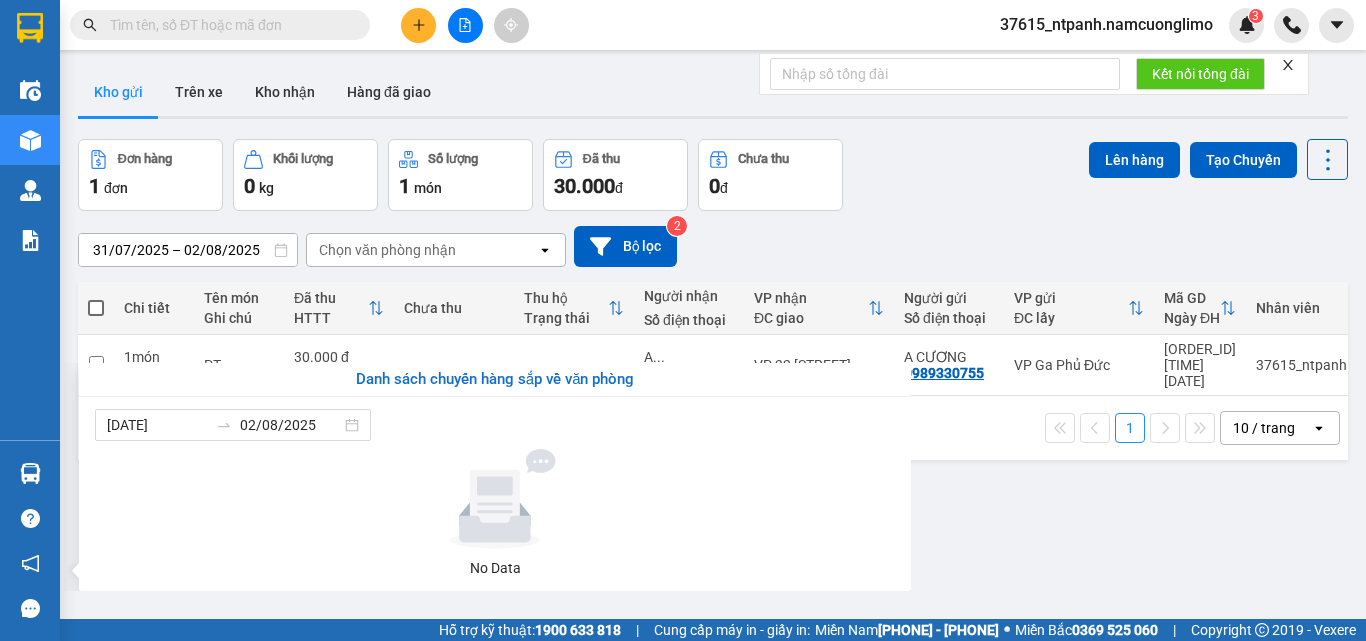 click on "Kết quả tìm kiếm ( 0 )  Bộ lọc  No Data [ID] 3     Điều hành xe     Kho hàng mới     Quản Lý Quản lý chuyến Quản lý giao nhận mới Quản lý kiểm kho     Báo cáo  11. Báo cáo đơn giao nhận nội bộ 10.Báo cáo dòng tiền đơn đối tác 12. Thống kê đơn đối tác 14. Thống kê đơn đang có trong kho nhận 1B. Chi tiết đơn hàng toàn nhà xe 2. Doanh thu thực tế toàn nhà xe 3. Thống kê nhận và gửi hàng theo văn phòng 4. Thống kê đơn hàng toàn nhà xe  5. Doanh số theo xe, tài xế ( mới) 7. Báo cáo đơn hàng miễn phí 9. Thống kê đơn sửa cước Báo cáo đơn giao Báo cáo đơn hàng hủy Hàng sắp về Hướng dẫn sử dụng Giới thiệu Vexere, nhận hoa hồng Phản hồi Phần mềm hỗ trợ bạn tốt chứ? ver  1.8.137 Kho gửi Trên xe Kho nhận Hàng đã giao Đơn hàng 1 đơn Khối lượng 0 kg Số lượng 1 món Đã thu 30.000  đ Chưa thu 0" at bounding box center [683, 320] 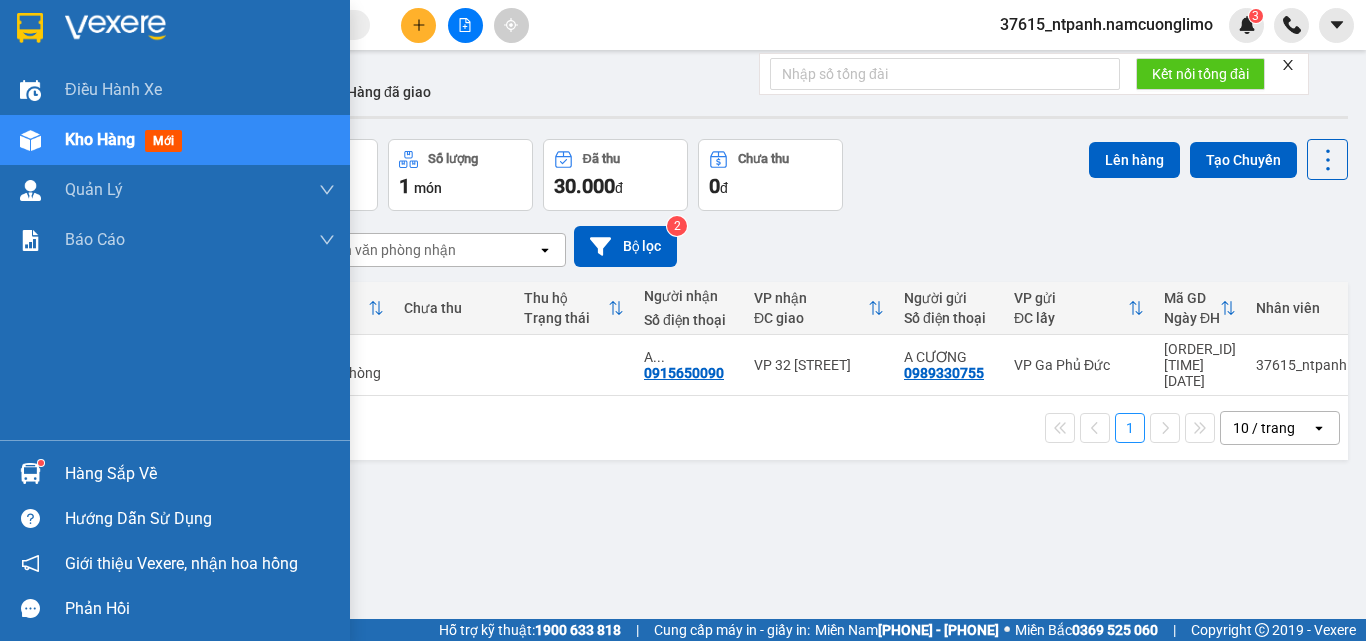 click at bounding box center [30, 28] 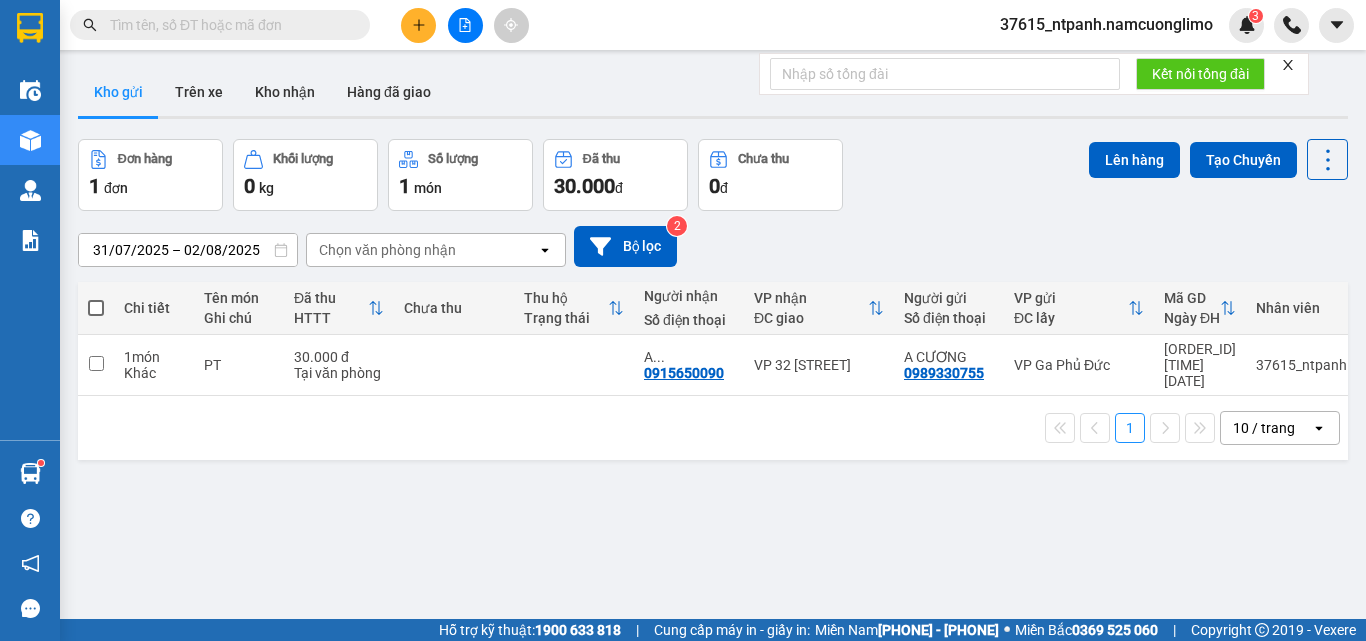 click at bounding box center (96, 308) 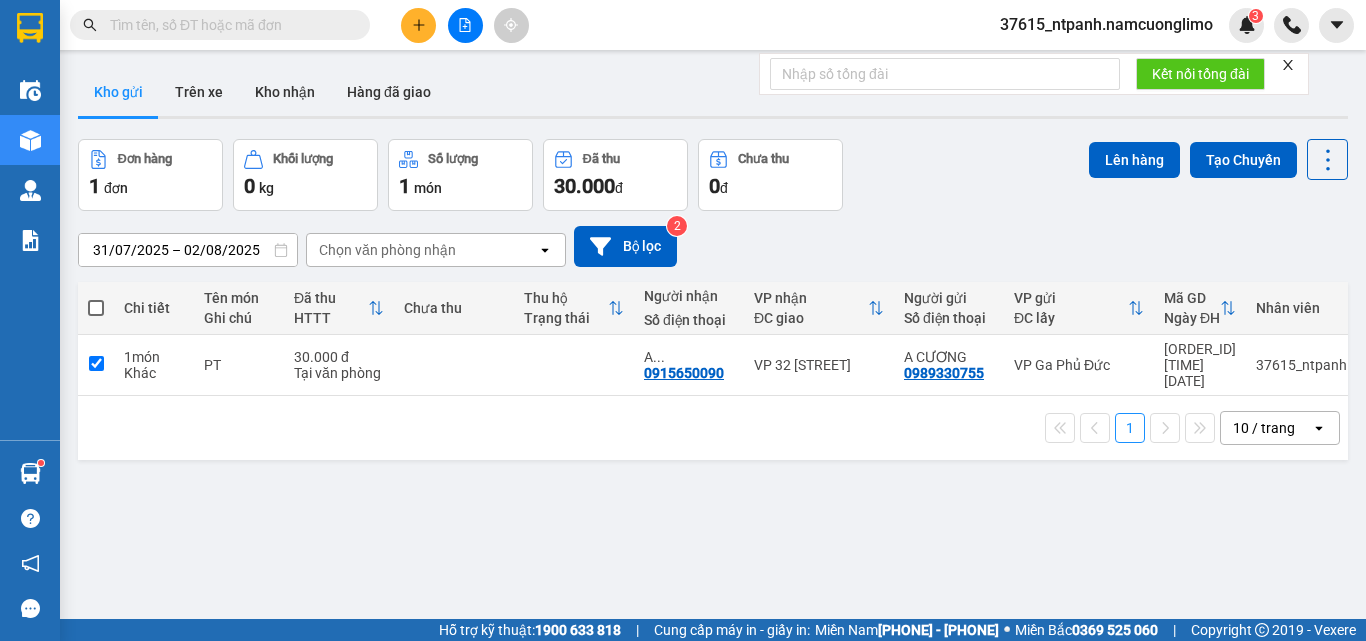 checkbox on "true" 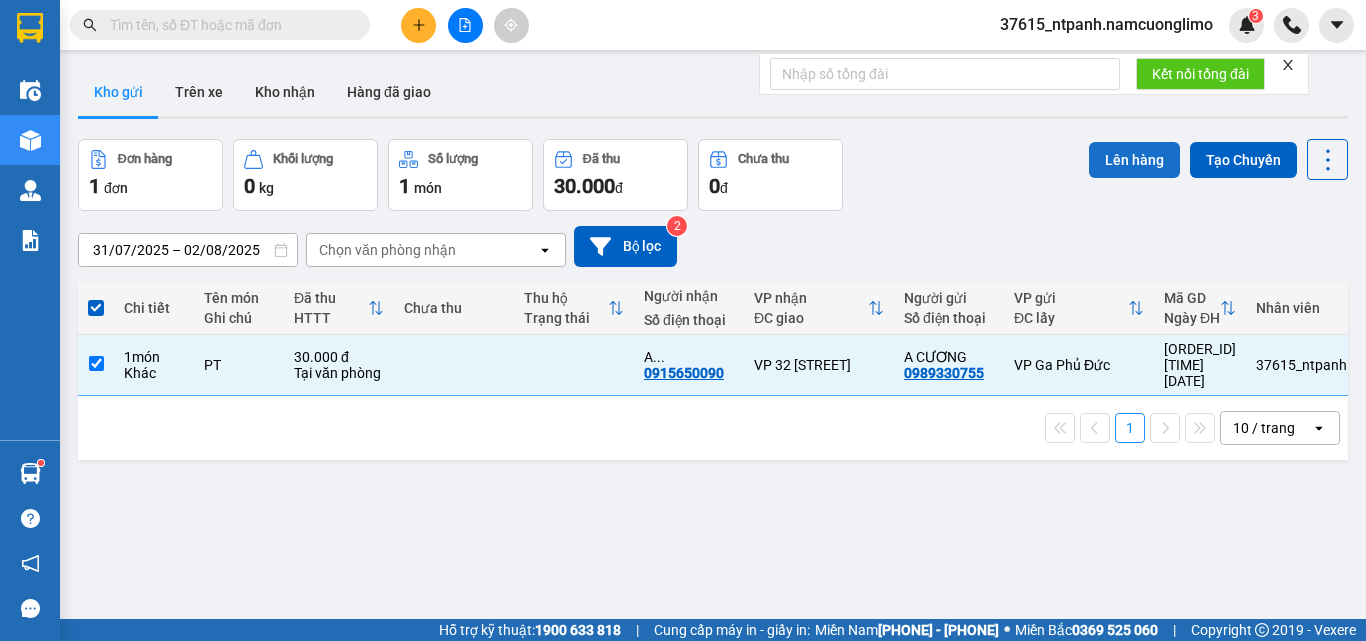 click on "Lên hàng" at bounding box center (1134, 160) 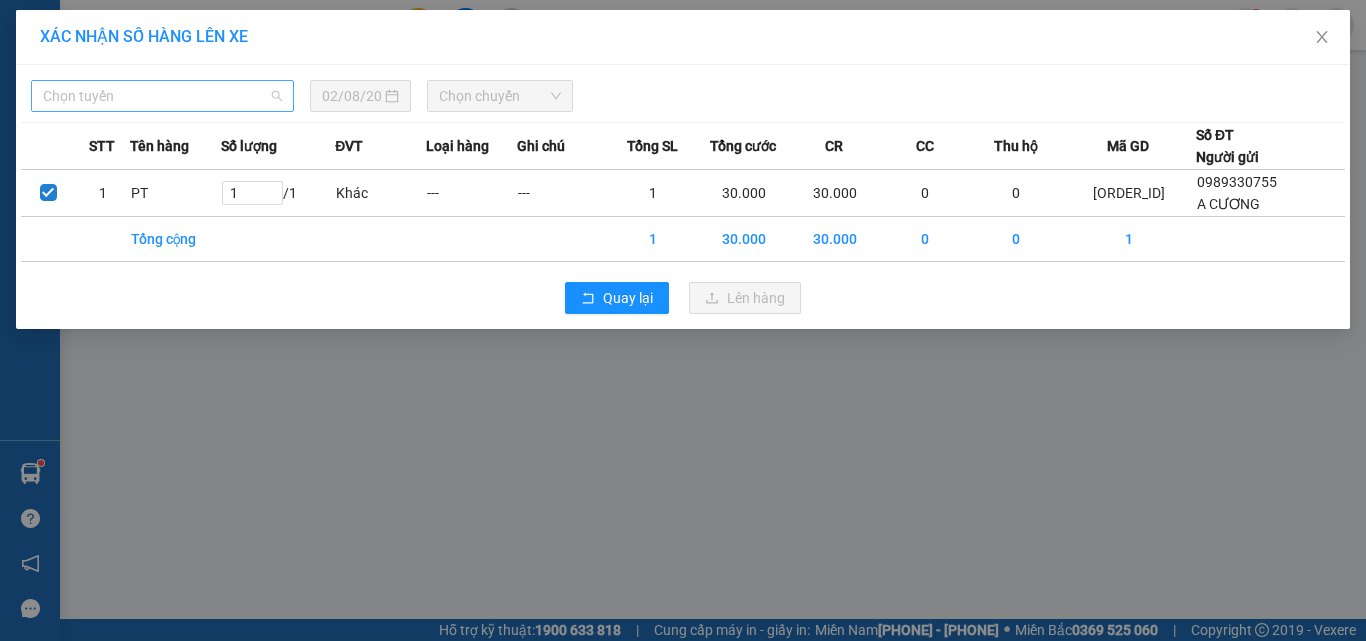 click on "Chọn tuyến" at bounding box center (162, 96) 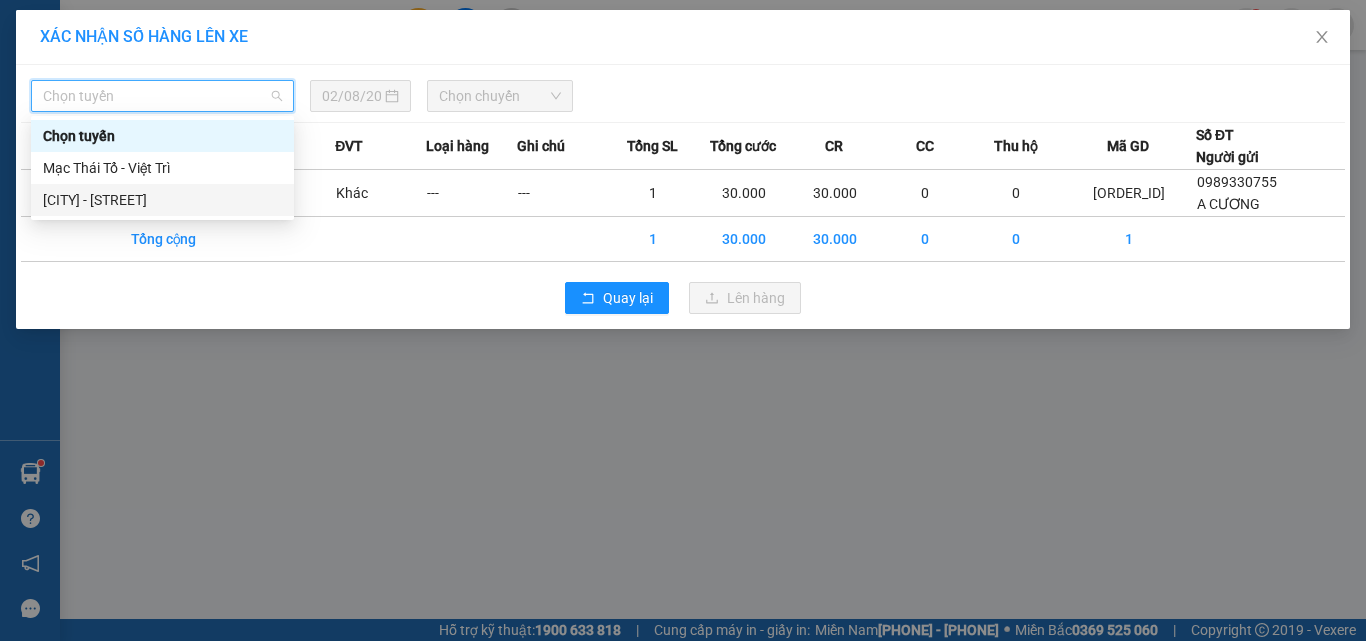 click on "[CITY] - [STREET]" at bounding box center [162, 200] 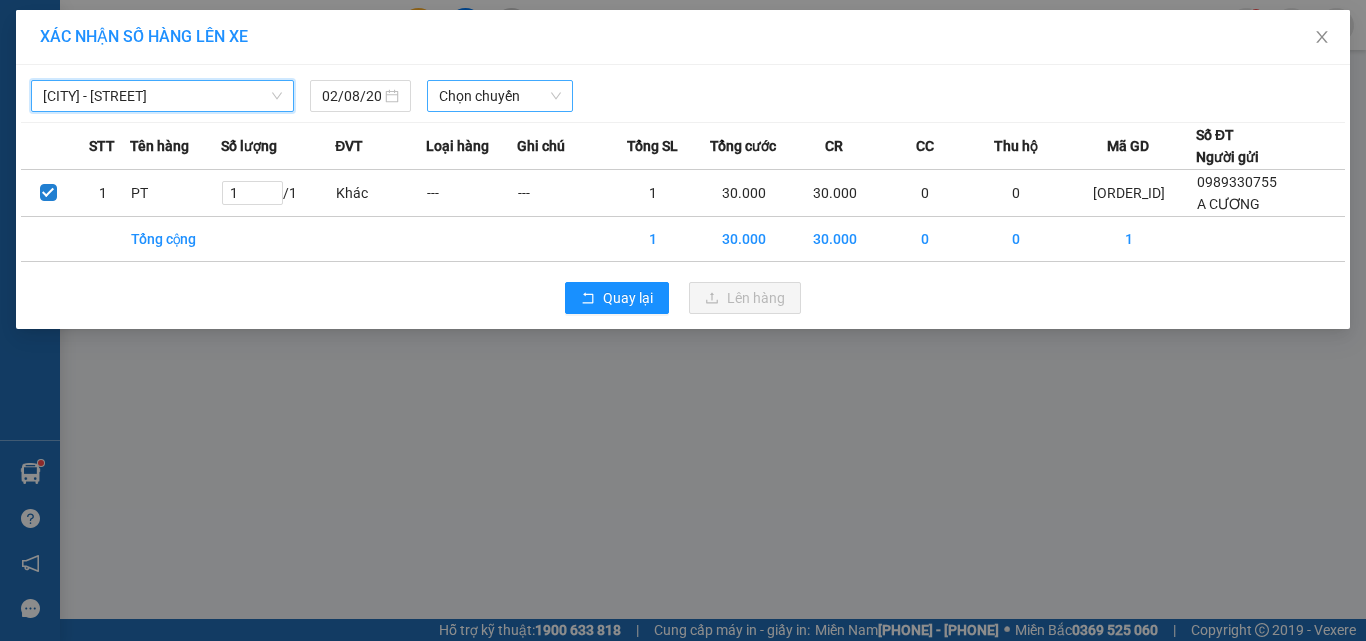click on "Chọn chuyến" at bounding box center [500, 96] 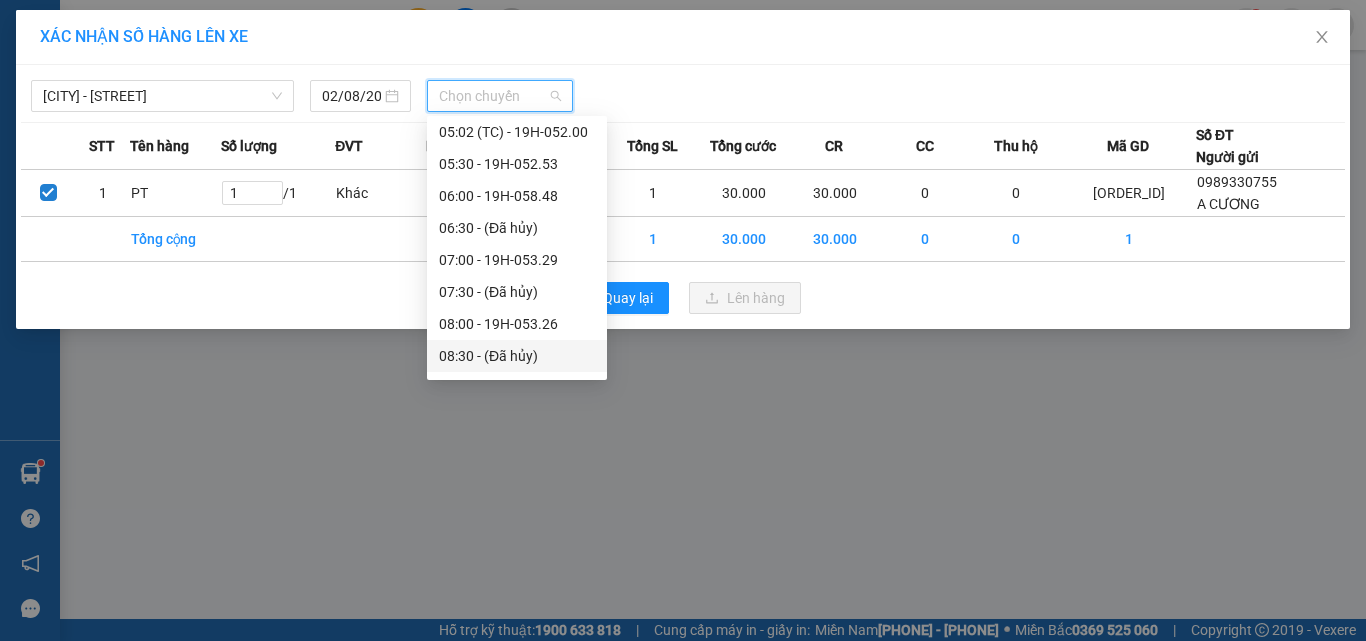 scroll, scrollTop: 200, scrollLeft: 0, axis: vertical 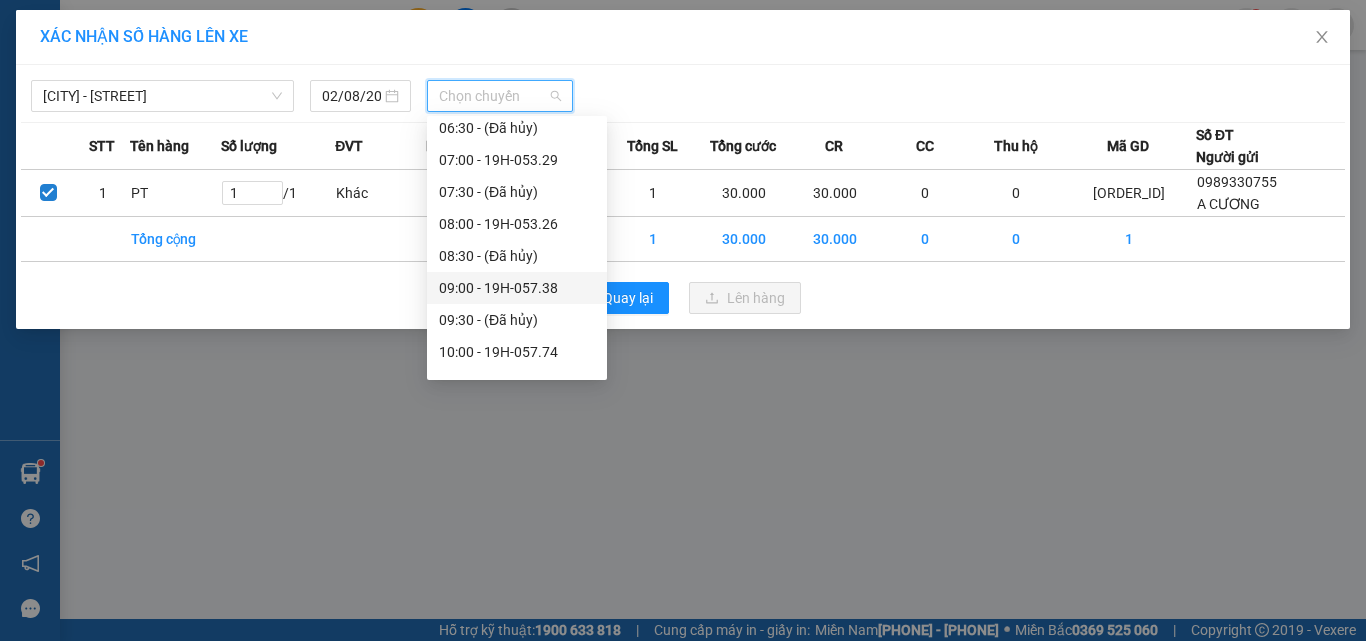 click on "[TIME]     - [ID]" at bounding box center (517, 288) 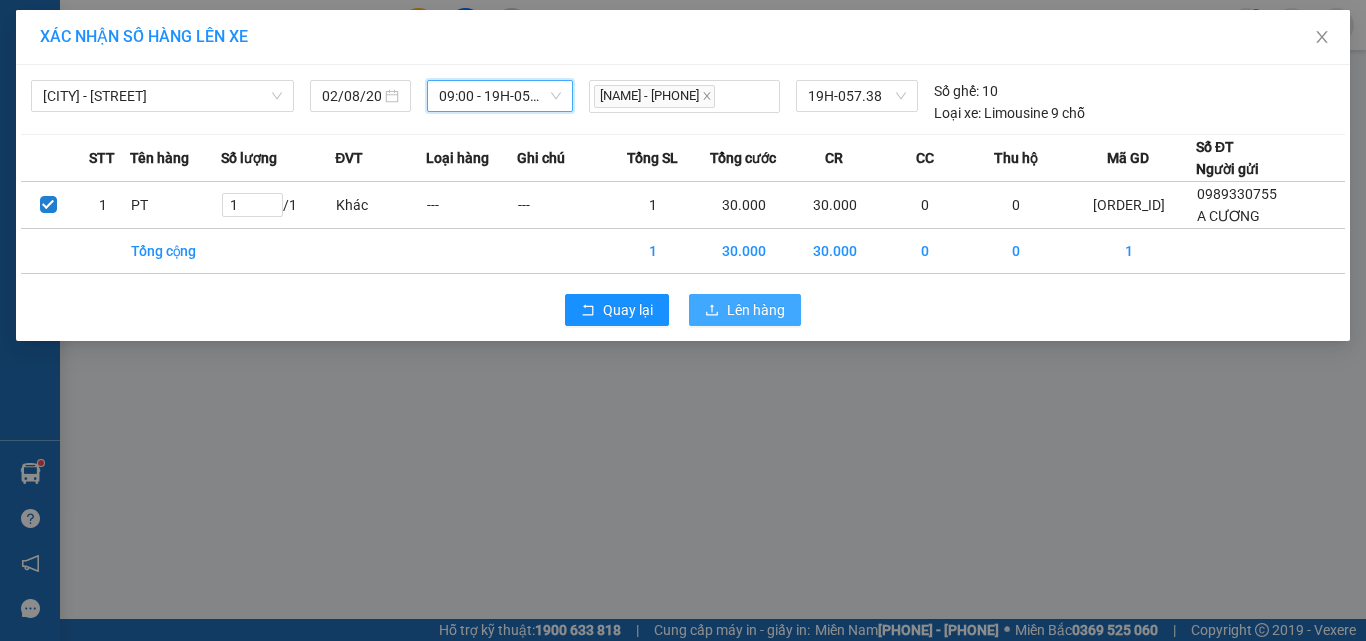 click on "Lên hàng" at bounding box center (756, 310) 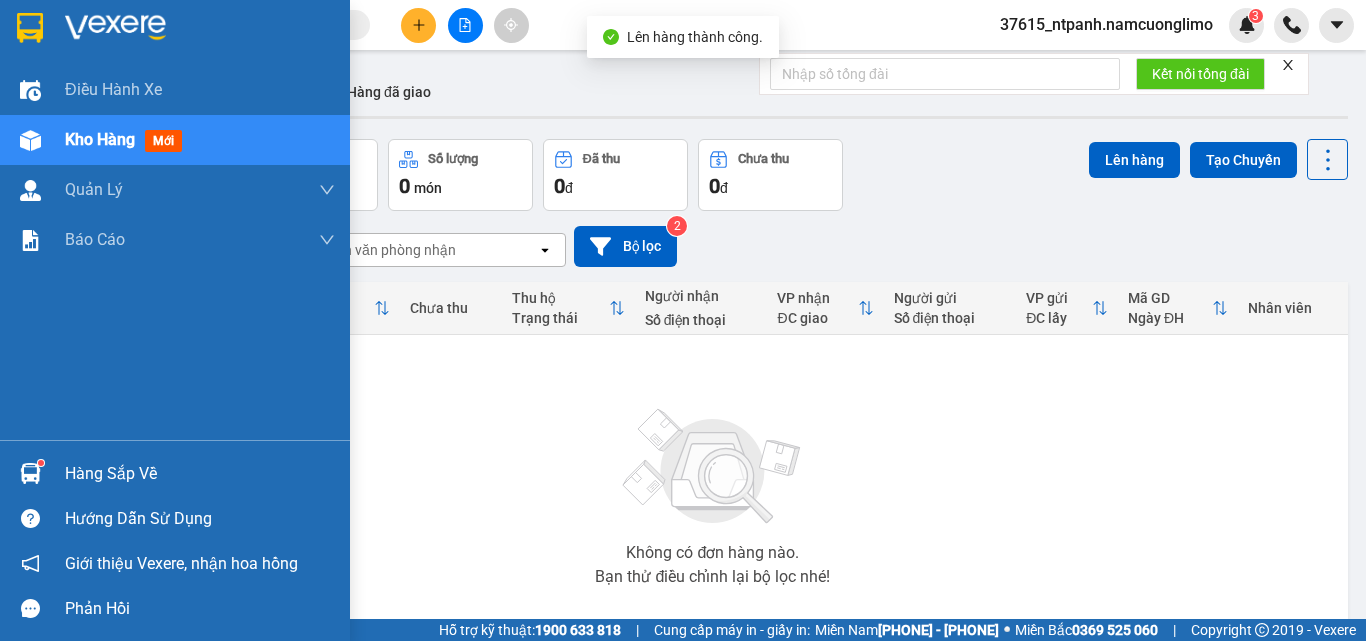 click at bounding box center (30, 473) 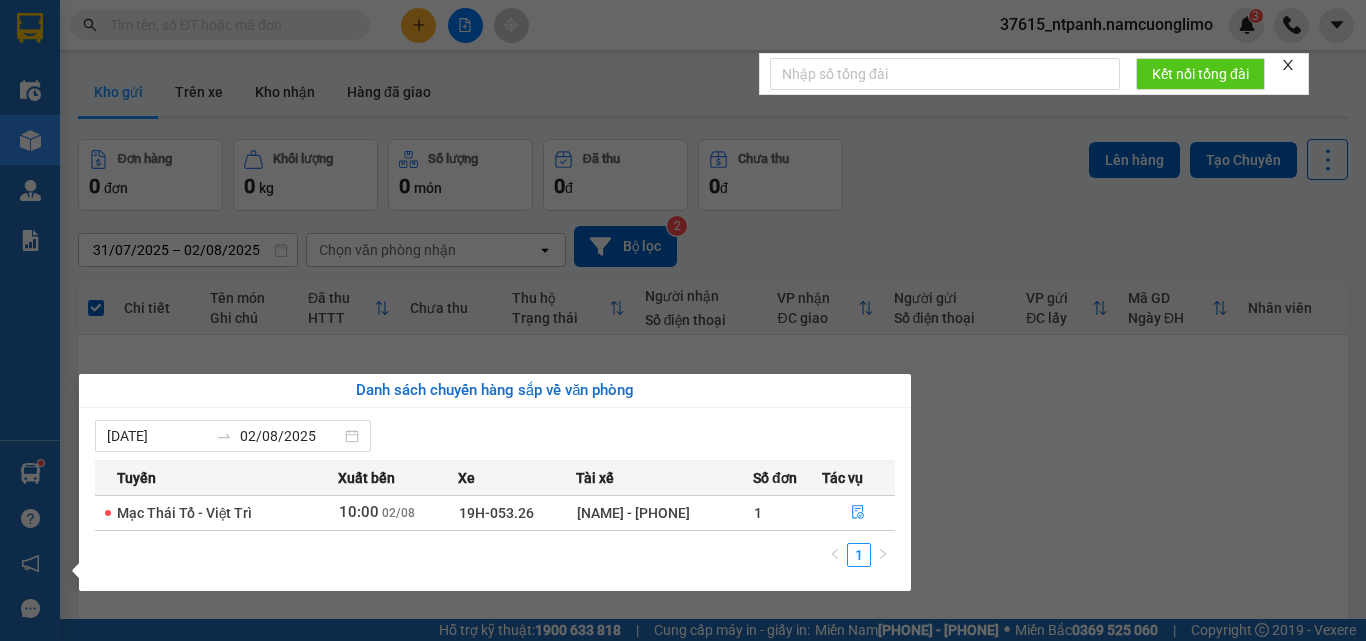 click on "Kết quả tìm kiếm ( 0 )  Bộ lọc  No Data [ID] 3     Điều hành xe     Kho hàng mới     Quản Lý Quản lý chuyến Quản lý giao nhận mới Quản lý kiểm kho     Báo cáo  11. Báo cáo đơn giao nhận nội bộ 10.Báo cáo dòng tiền đơn đối tác 12. Thống kê đơn đối tác 14. Thống kê đơn đang có trong kho nhận 1B. Chi tiết đơn hàng toàn nhà xe 2. Doanh thu thực tế toàn nhà xe 3. Thống kê nhận và gửi hàng theo văn phòng 4. Thống kê đơn hàng toàn nhà xe  5. Doanh số theo xe, tài xế ( mới) 7. Báo cáo đơn hàng miễn phí 9. Thống kê đơn sửa cước Báo cáo đơn giao Báo cáo đơn hàng hủy Hàng sắp về Hướng dẫn sử dụng Giới thiệu Vexere, nhận hoa hồng Phản hồi Phần mềm hỗ trợ bạn tốt chứ? ver  1.8.137 Kho gửi Trên xe Kho nhận Hàng đã giao Đơn hàng 0 đơn Khối lượng 0 kg Số lượng 0 món Đã thu 0  đ Chưa thu 0  đ" at bounding box center (683, 320) 